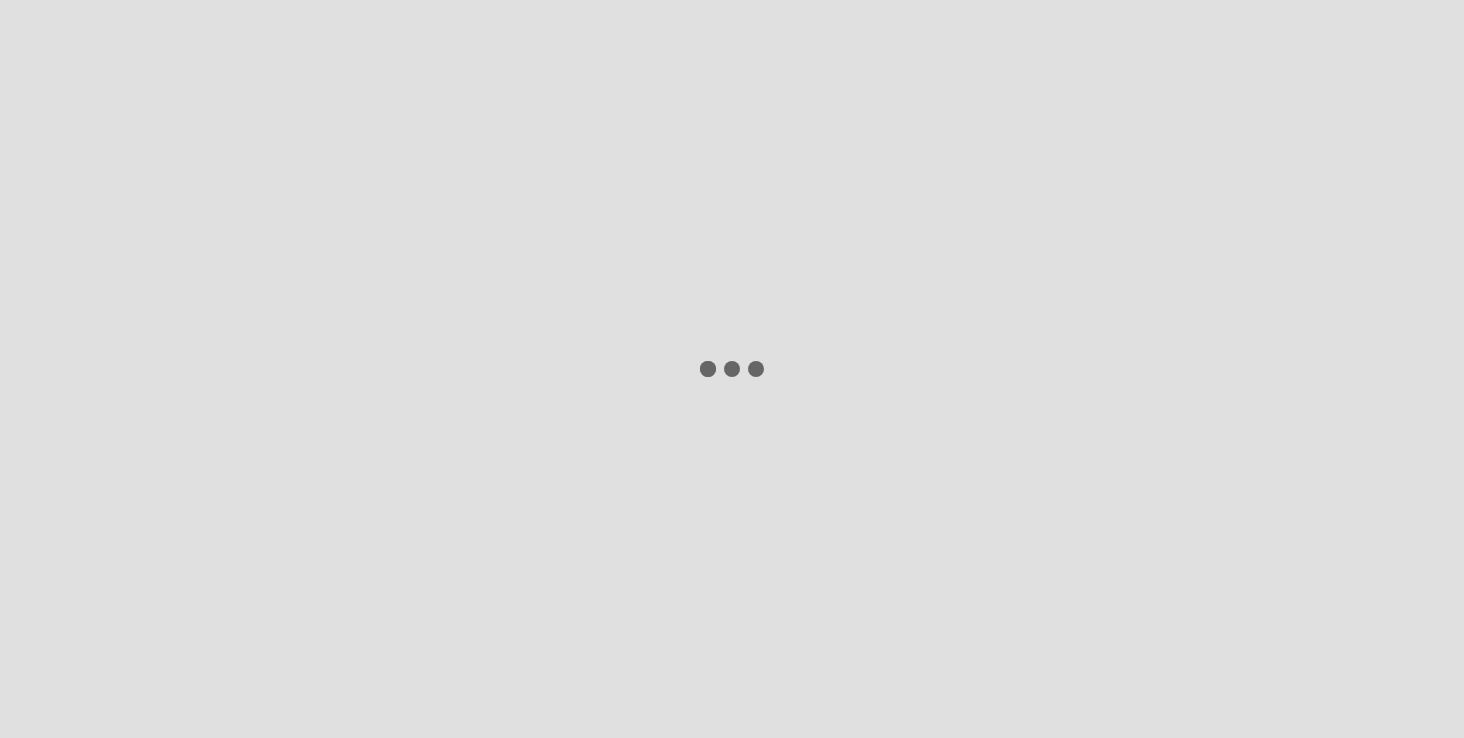 scroll, scrollTop: 0, scrollLeft: 0, axis: both 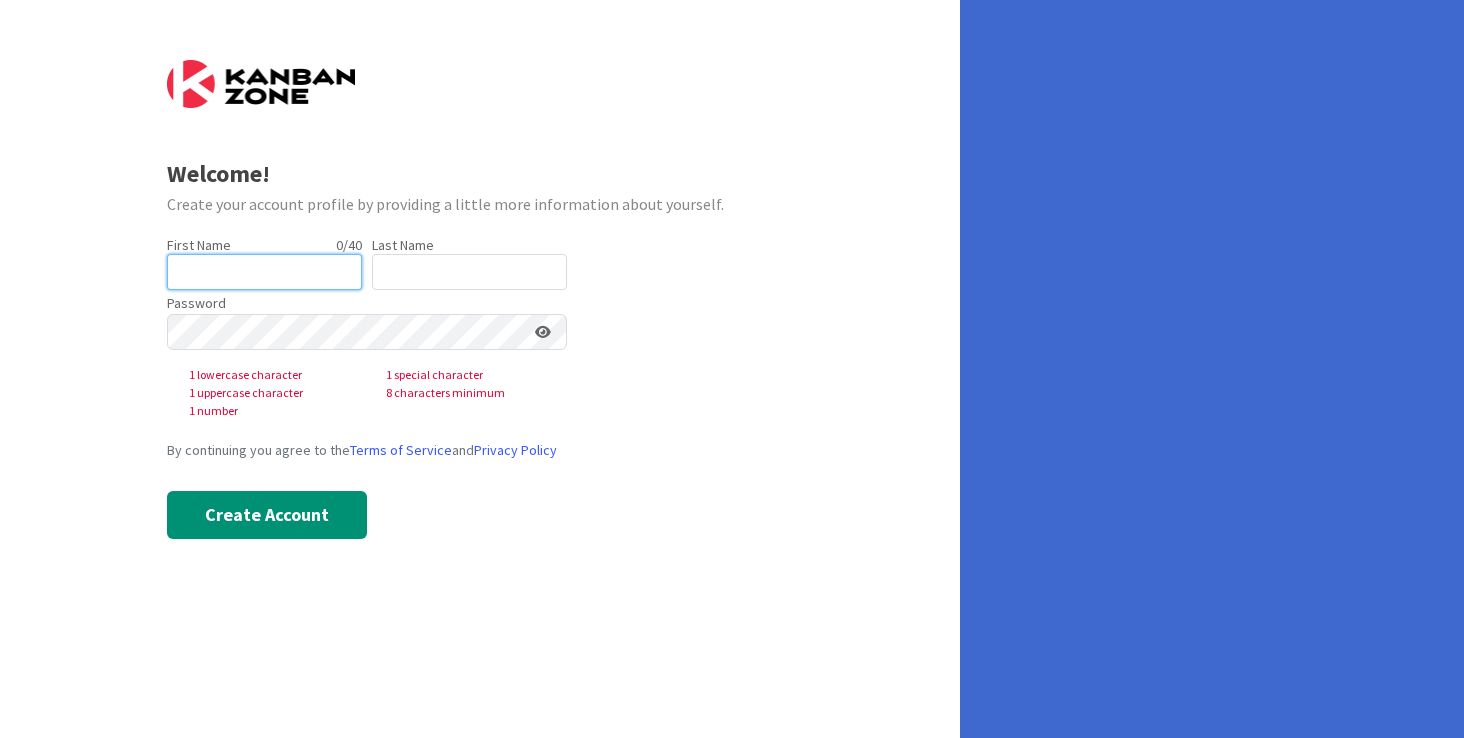 click at bounding box center [264, 272] 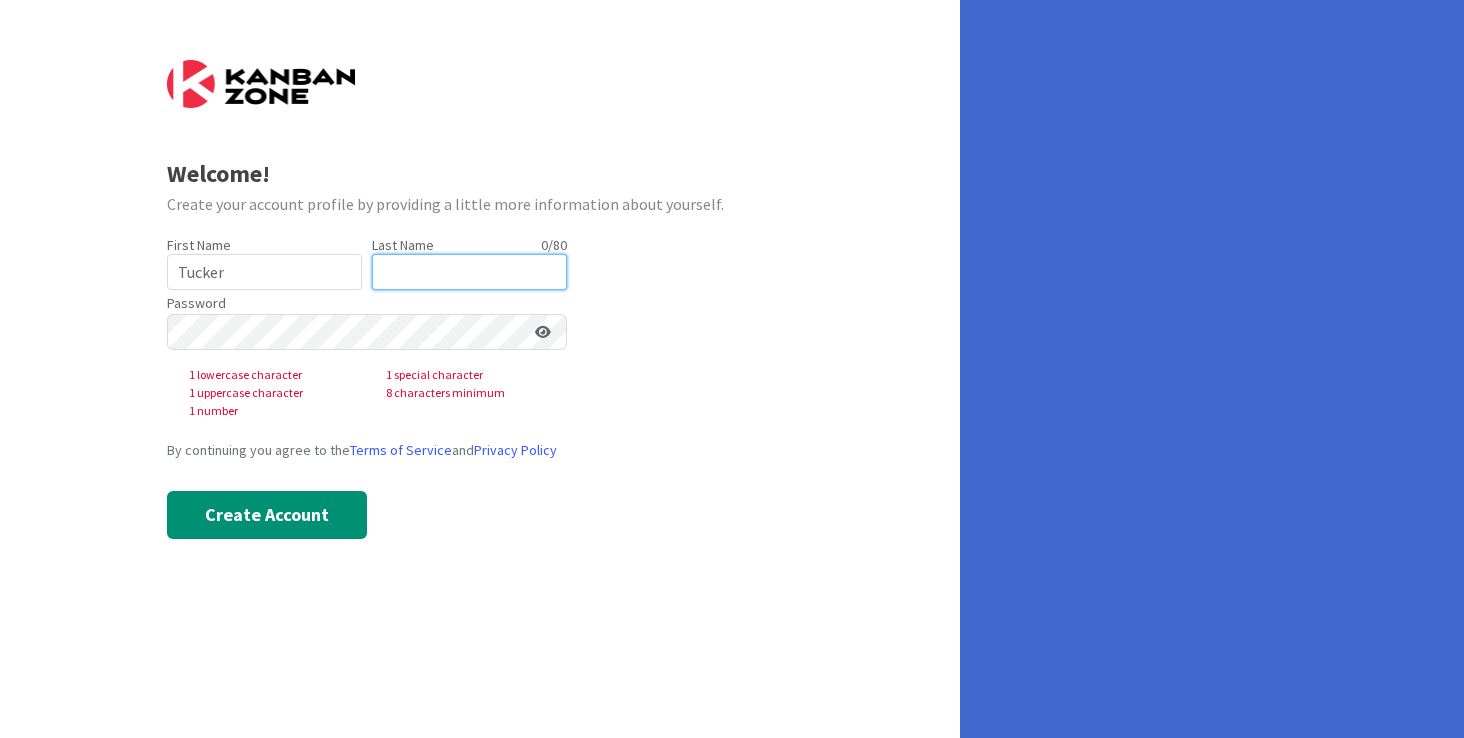 click at bounding box center [469, 272] 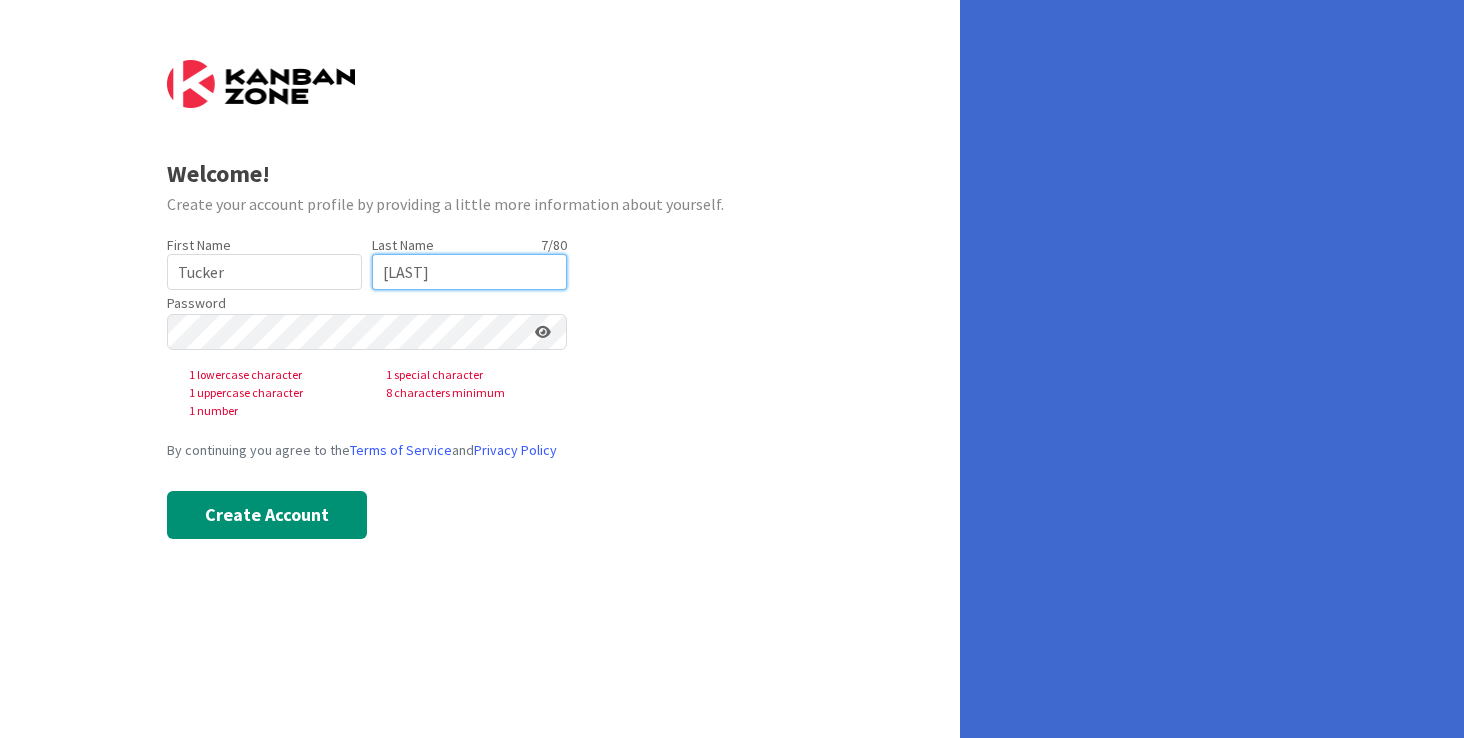 type on "[LAST]" 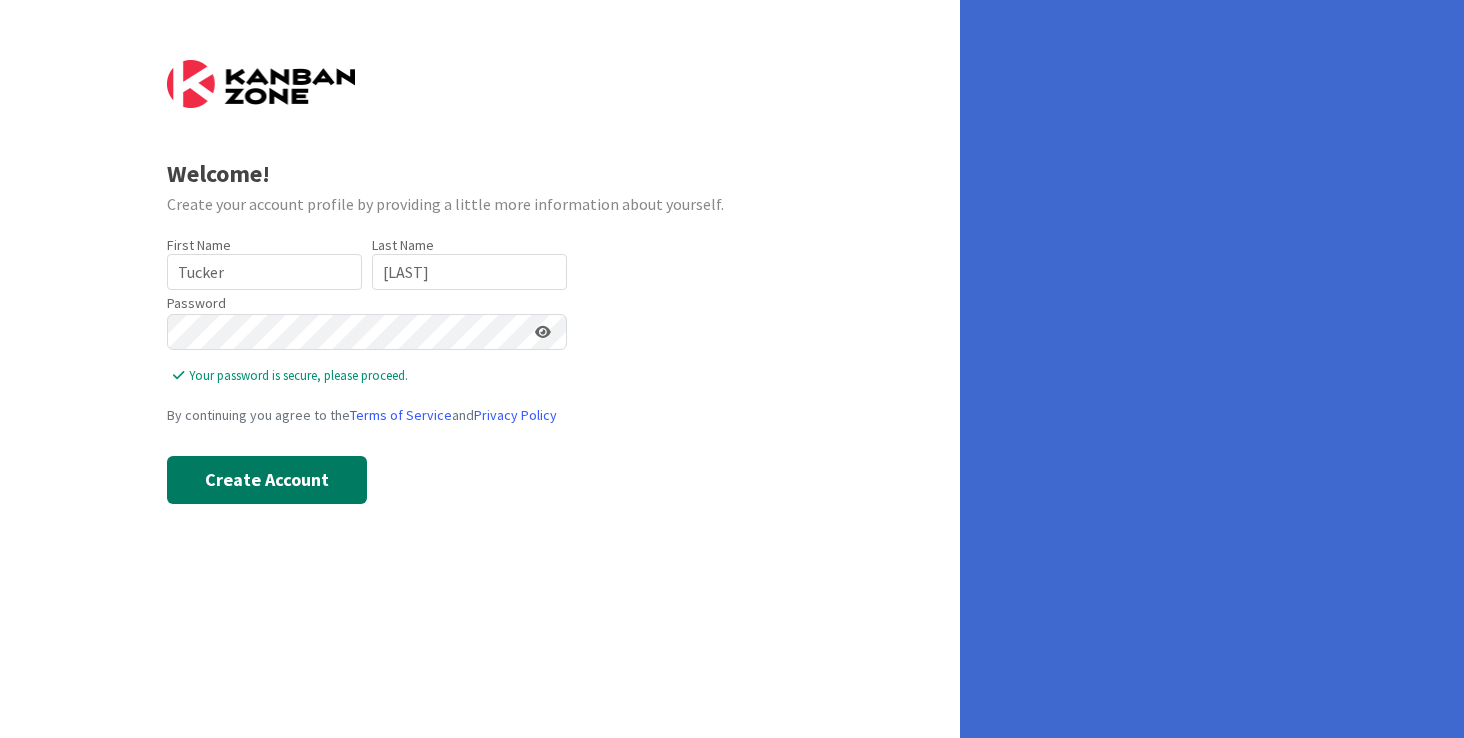 click on "Create Account" at bounding box center (267, 480) 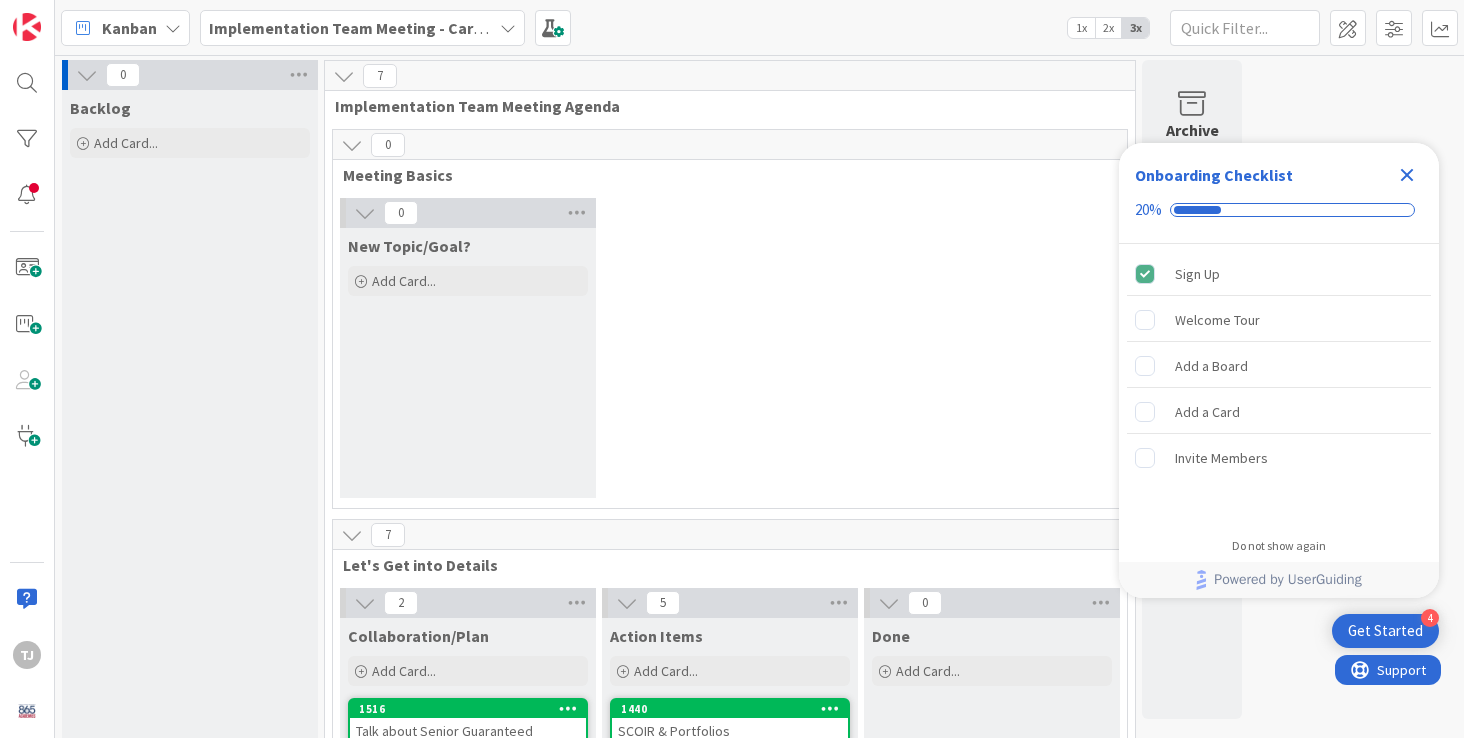 scroll, scrollTop: 0, scrollLeft: 0, axis: both 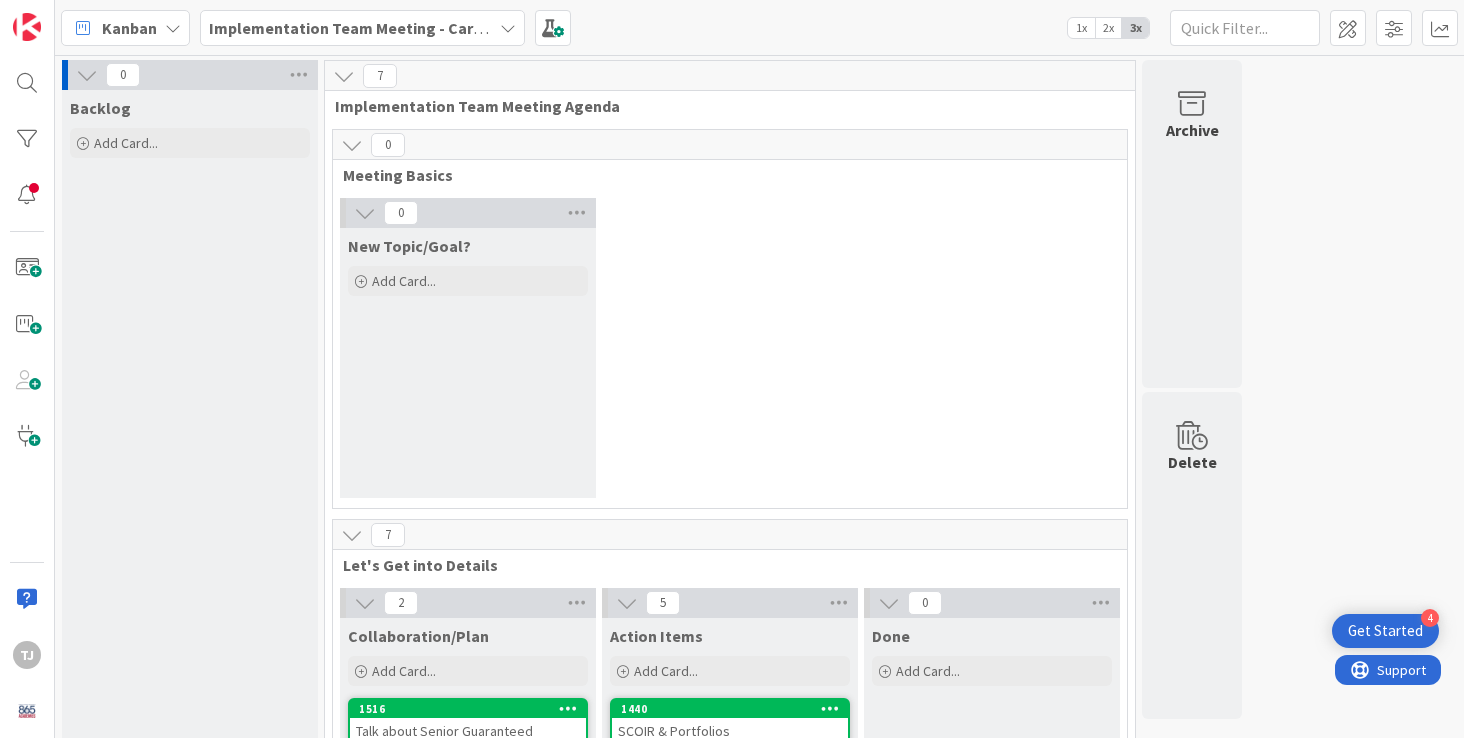 click on "Implementation Team Meeting - Career Themed" at bounding box center (362, 28) 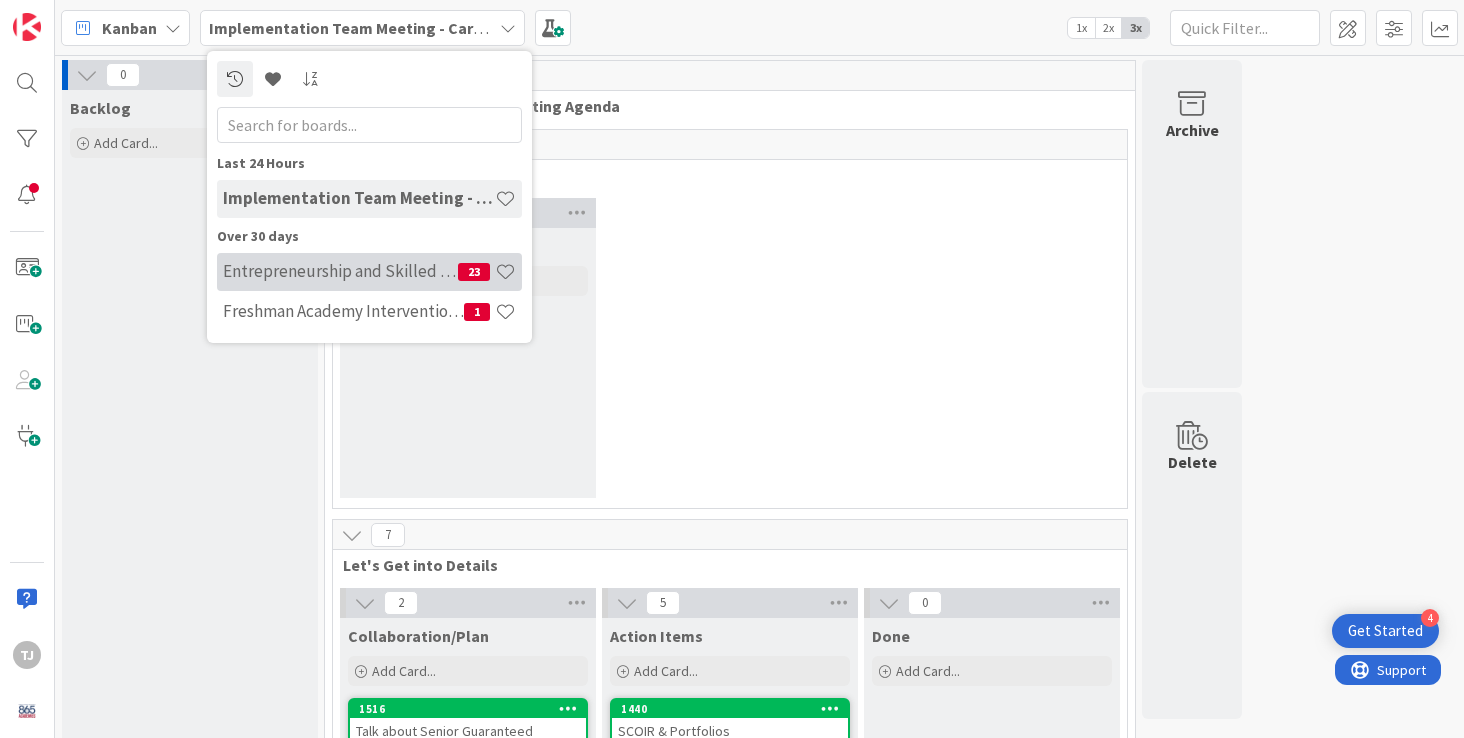click on "Entrepreneurship and Skilled Services Interventions - 2025-2026" at bounding box center [340, 271] 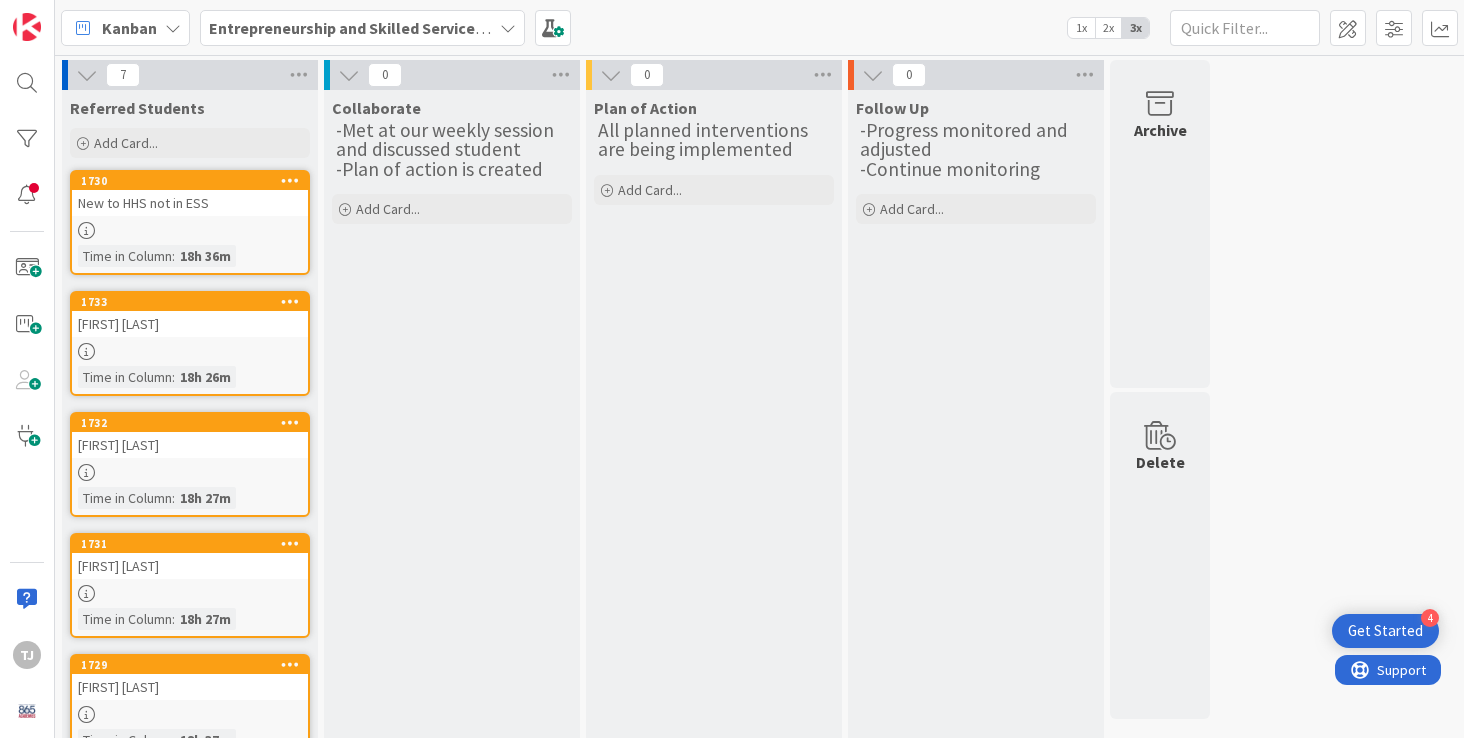 scroll, scrollTop: 0, scrollLeft: 0, axis: both 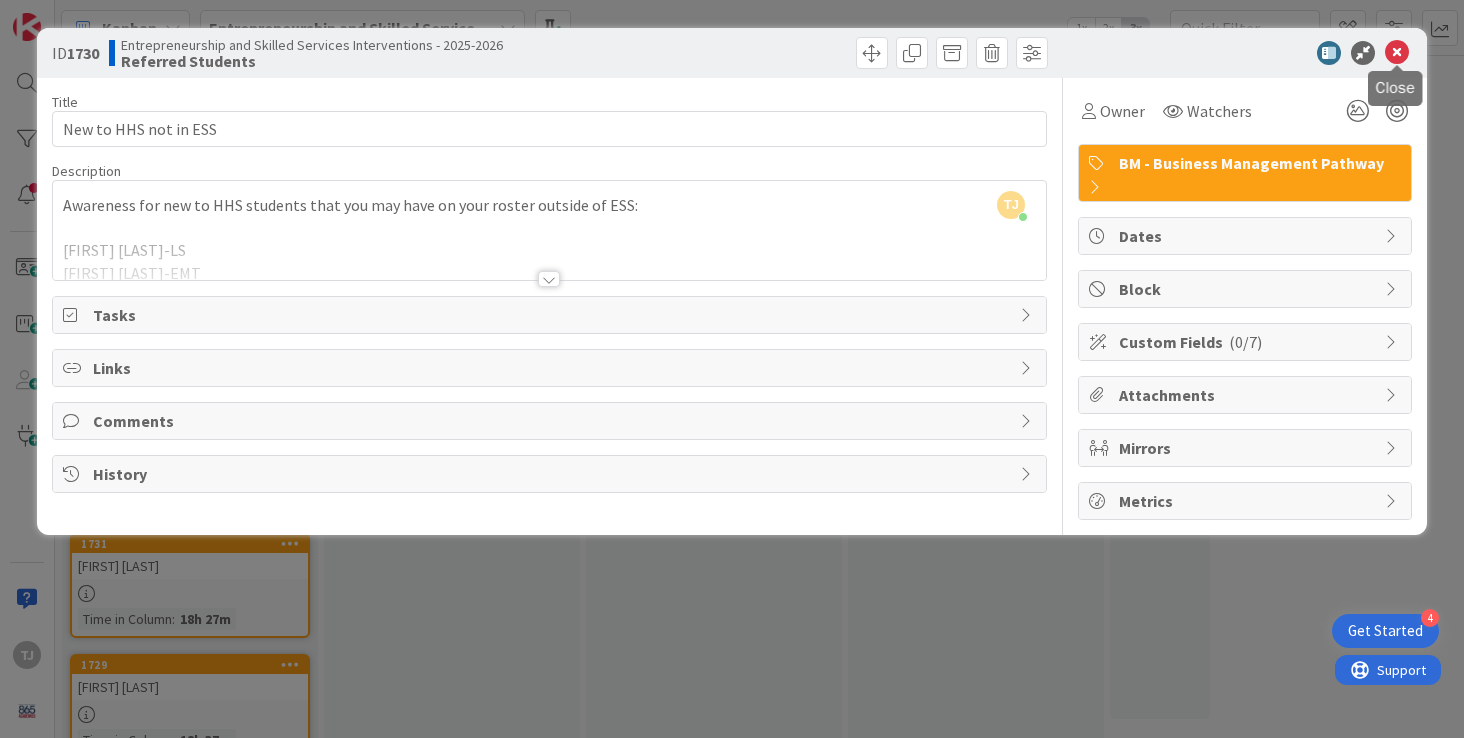 click at bounding box center [1397, 53] 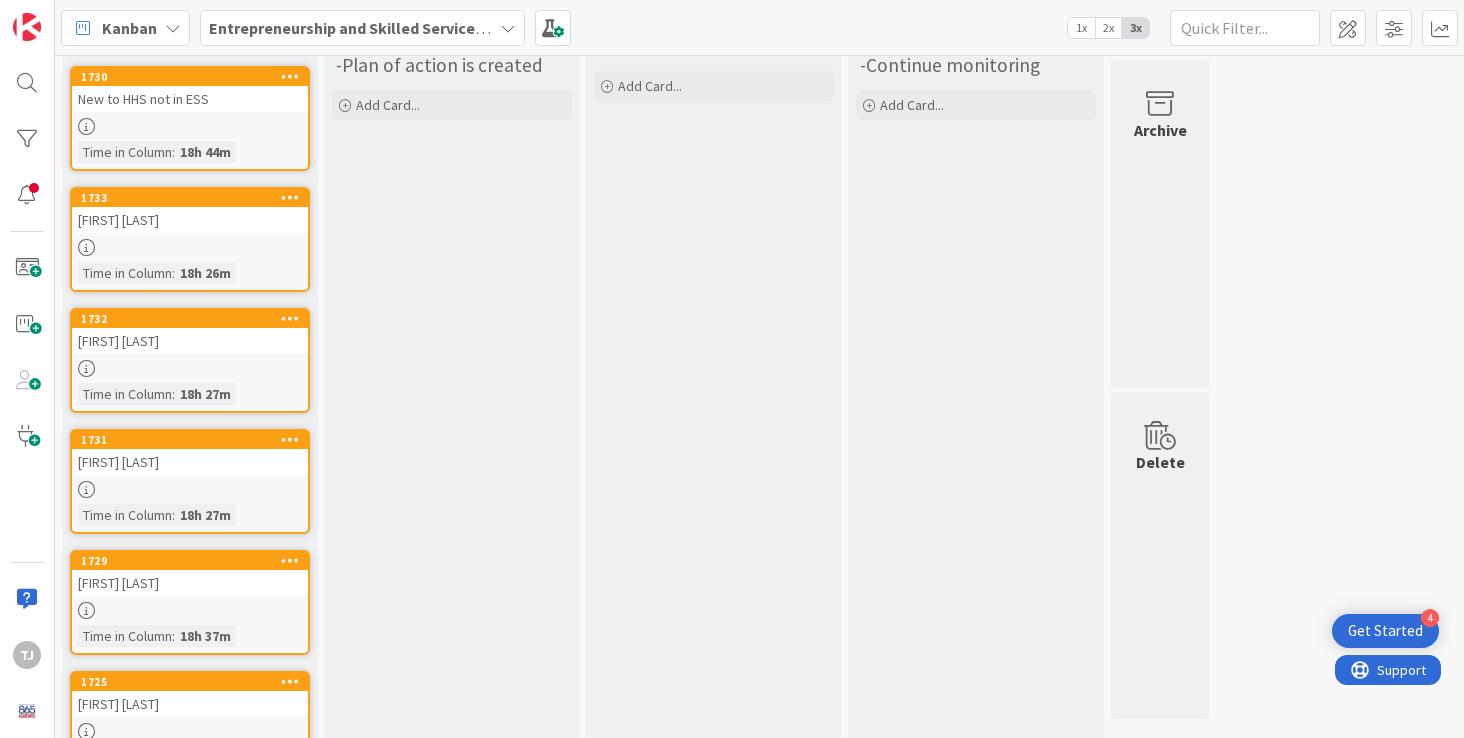 scroll, scrollTop: 213, scrollLeft: 0, axis: vertical 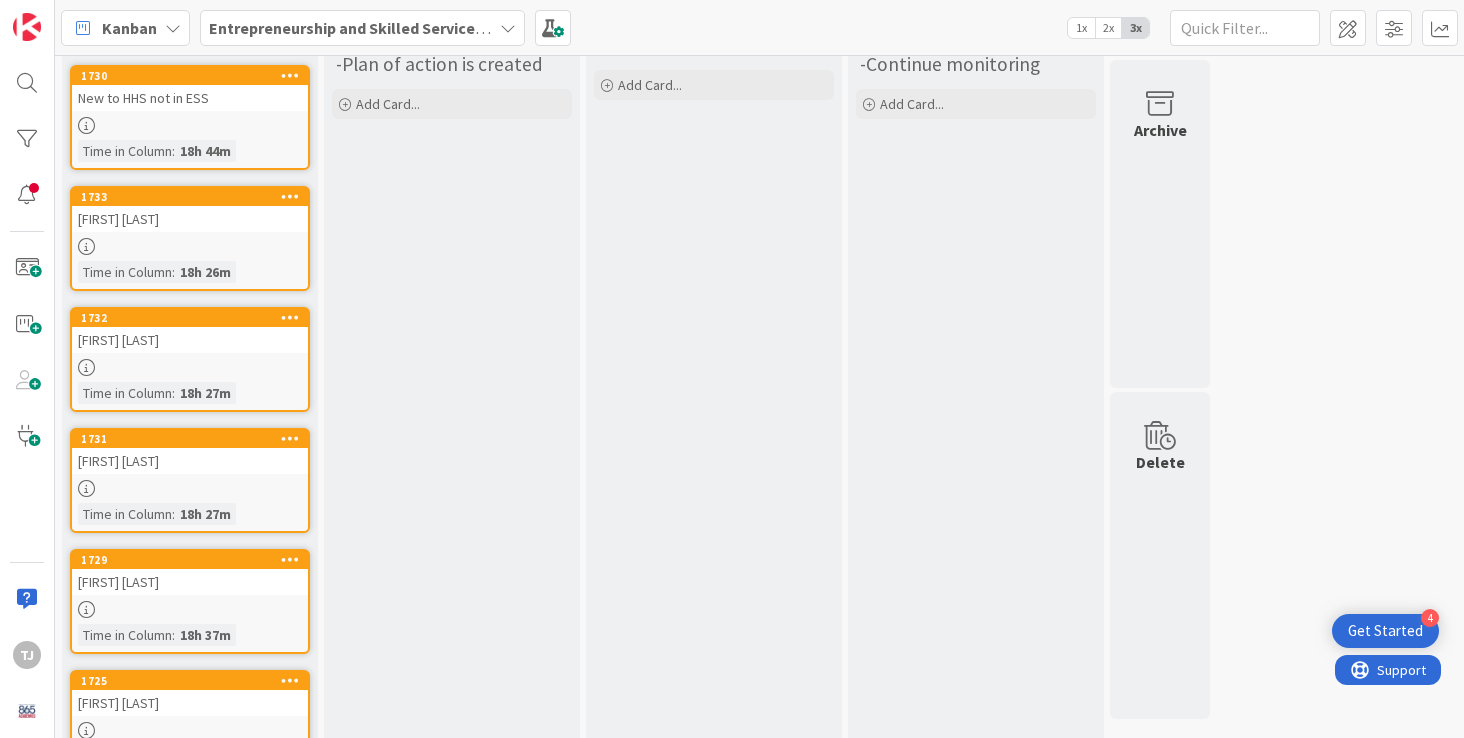 click at bounding box center [190, 246] 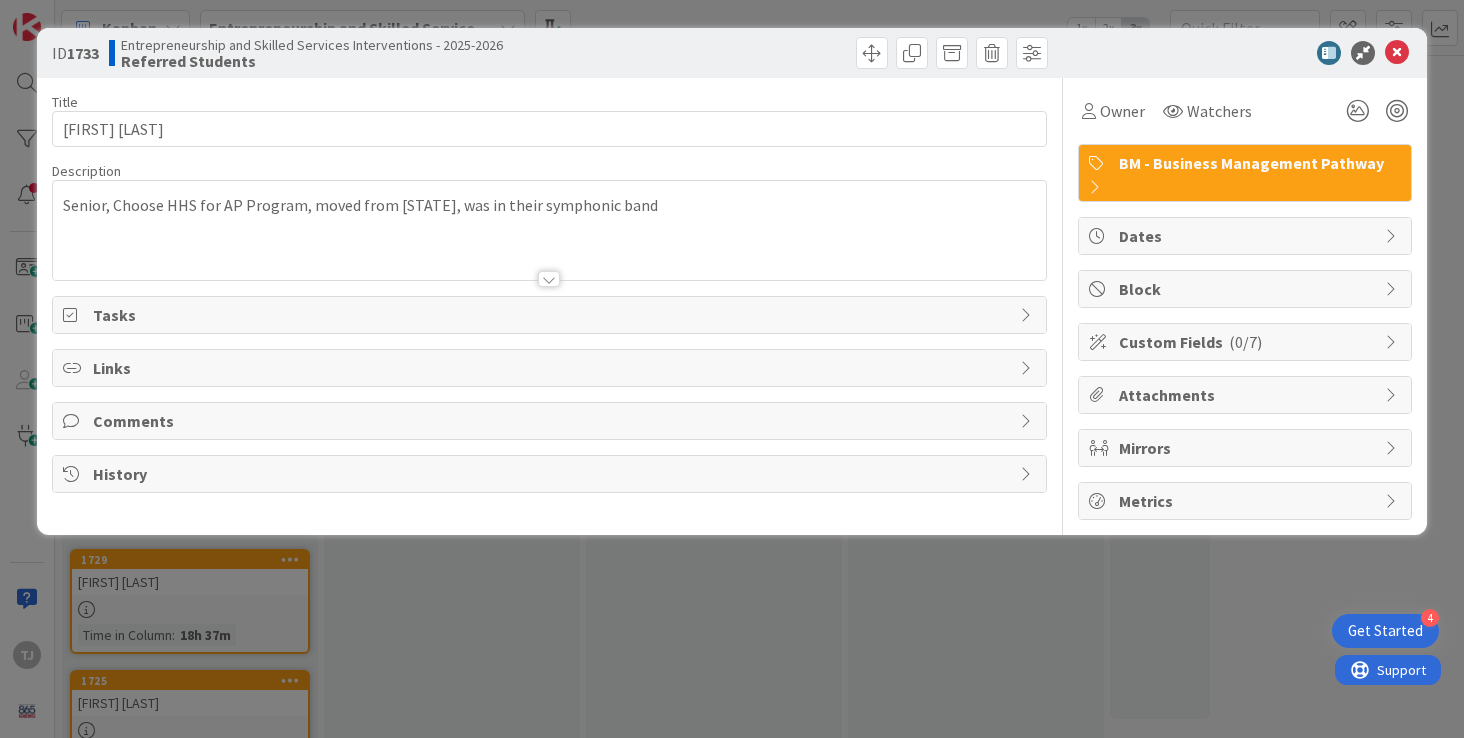 scroll, scrollTop: 0, scrollLeft: 0, axis: both 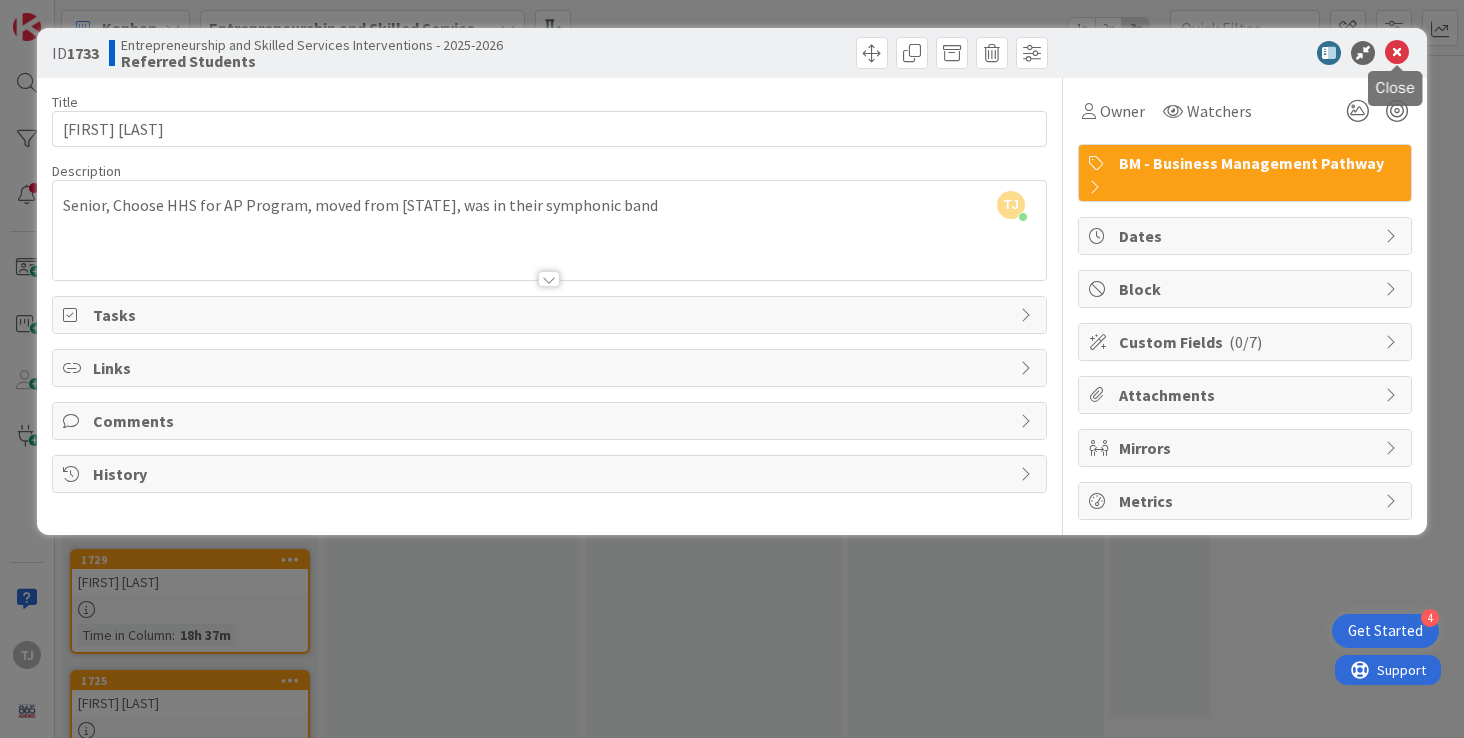 click at bounding box center (1397, 53) 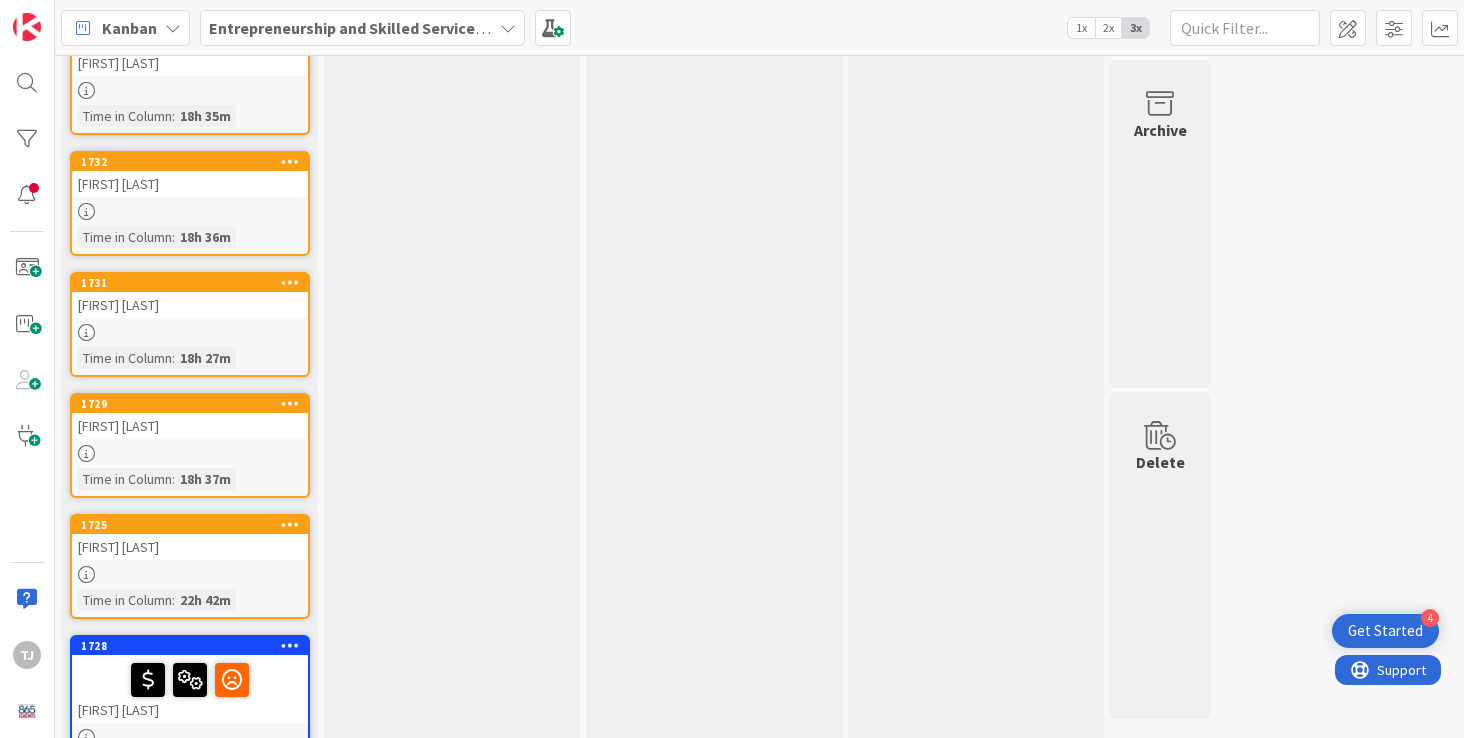 scroll, scrollTop: 262, scrollLeft: 0, axis: vertical 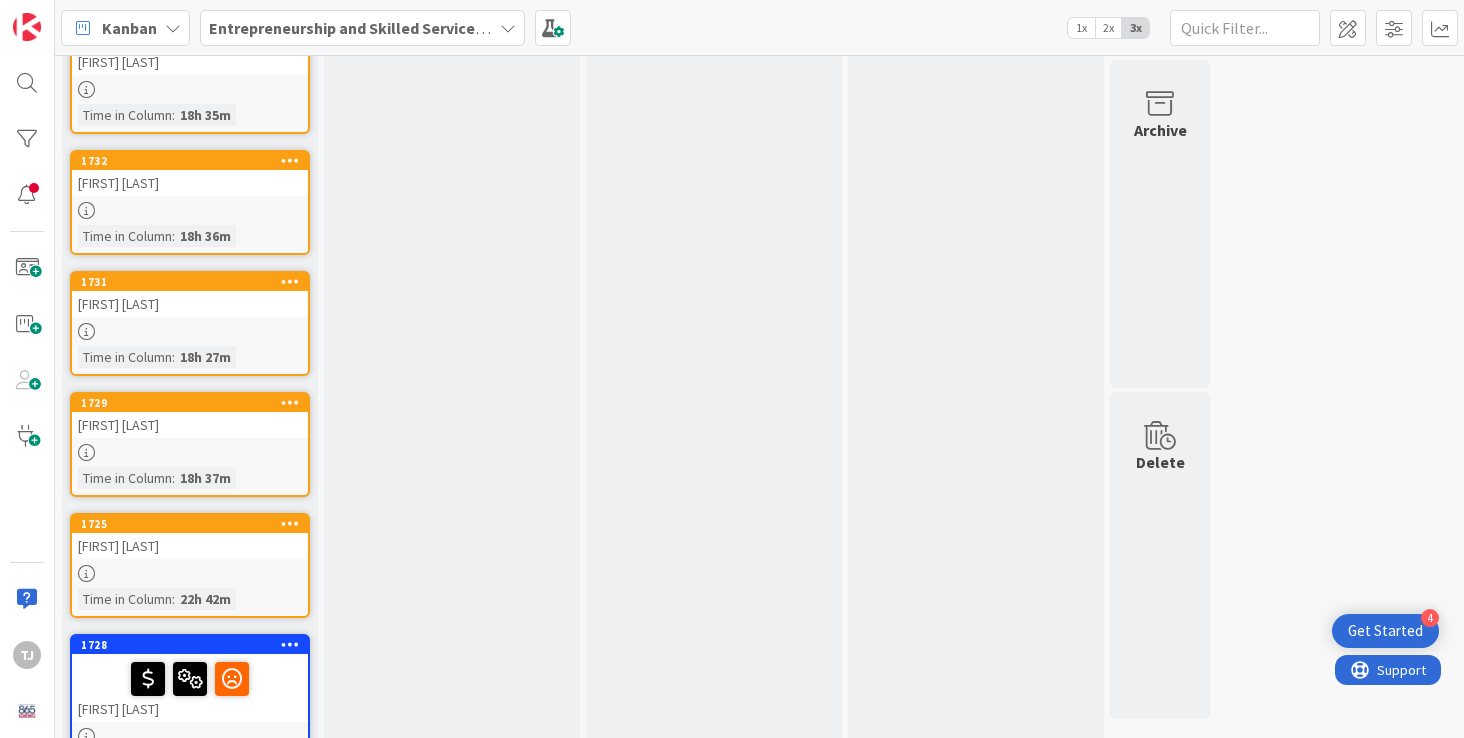 click on "[FIRST] [LAST]" at bounding box center (190, 425) 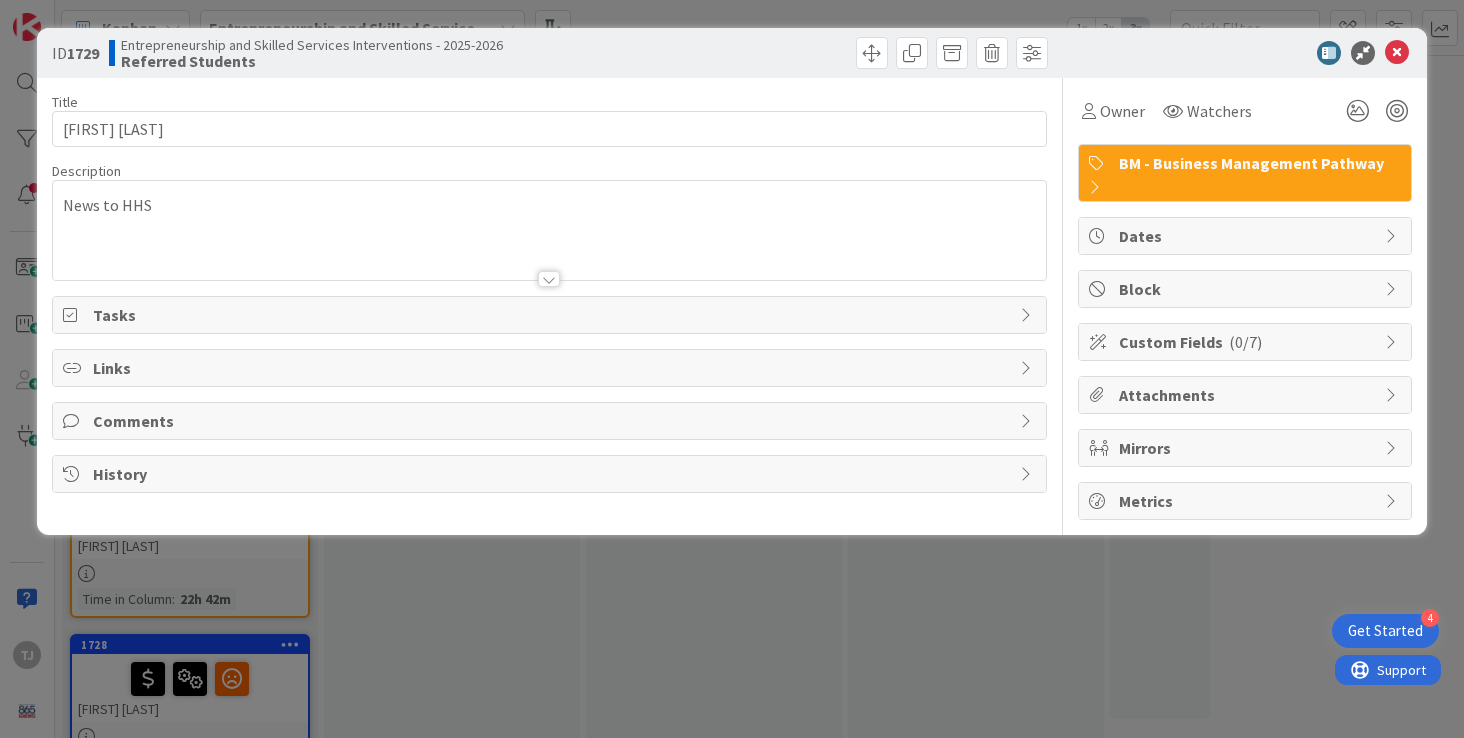 scroll, scrollTop: 0, scrollLeft: 0, axis: both 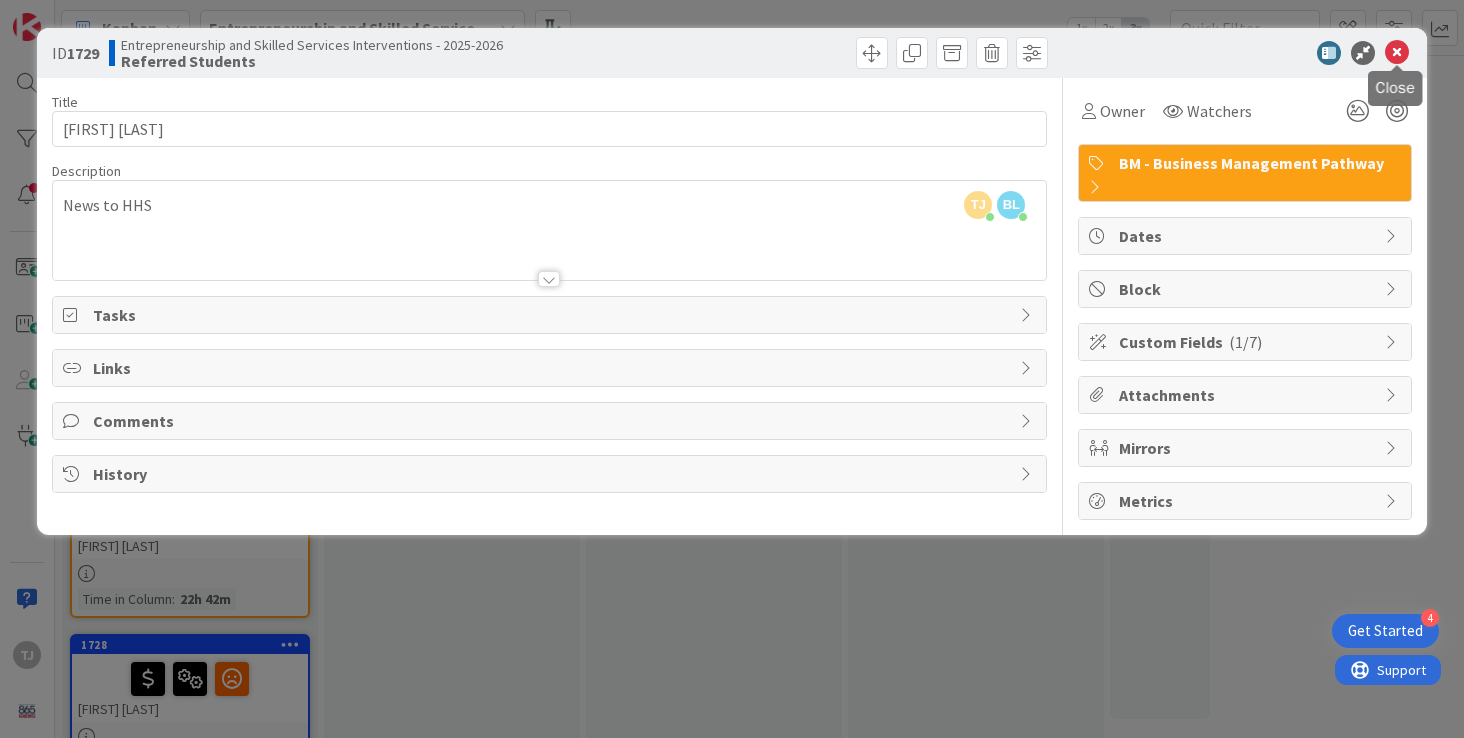 click at bounding box center [1397, 53] 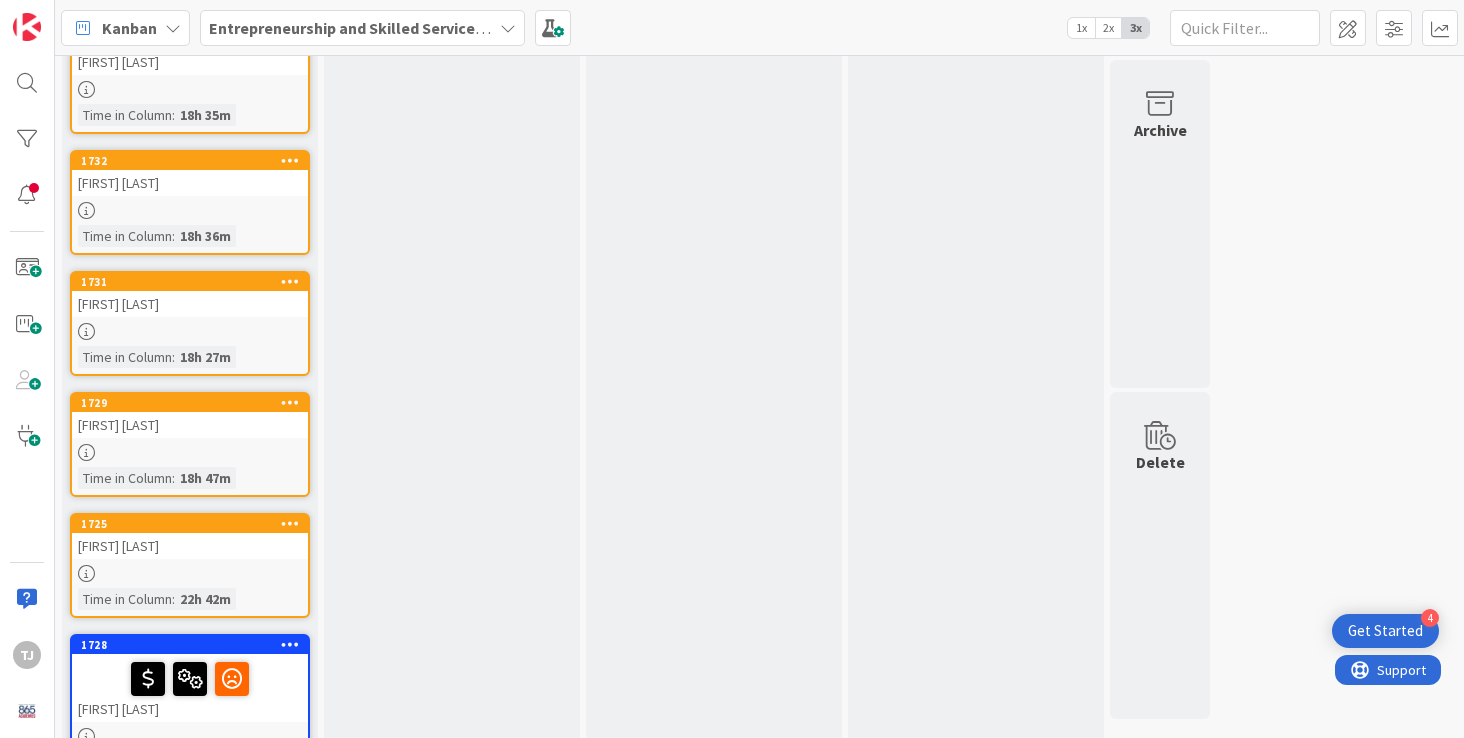 scroll, scrollTop: 0, scrollLeft: 0, axis: both 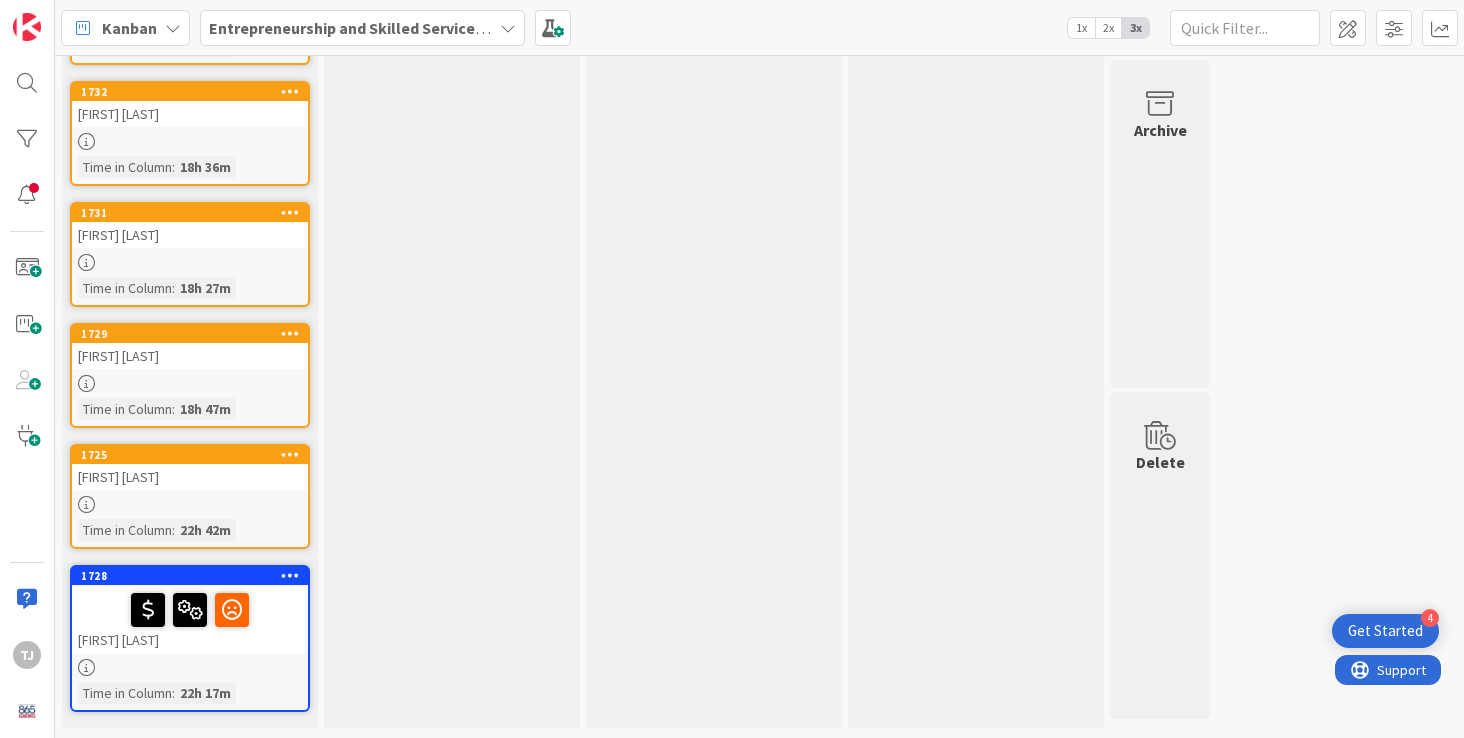 click on "1728 Tucker Jackson Time in Column : 22h 17m" at bounding box center (190, 638) 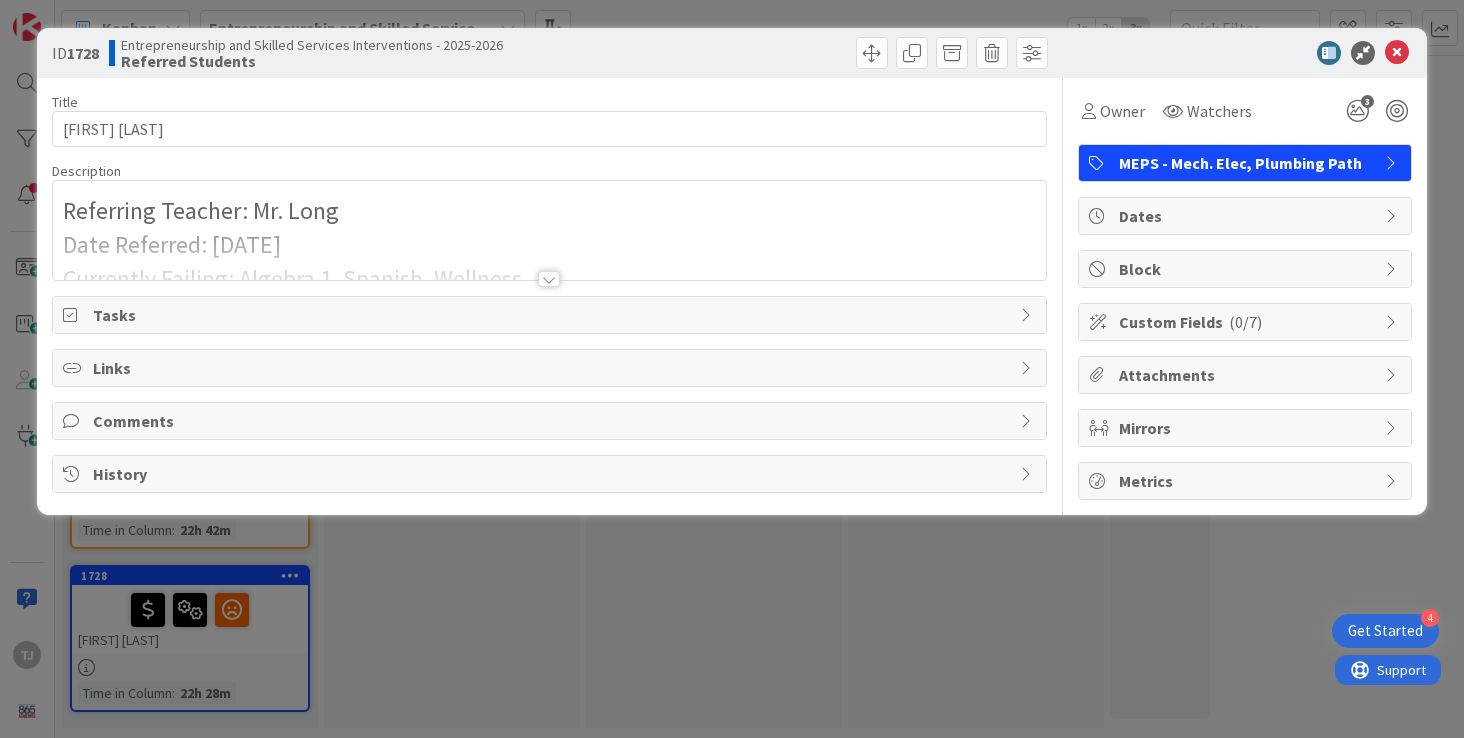 scroll, scrollTop: 0, scrollLeft: 0, axis: both 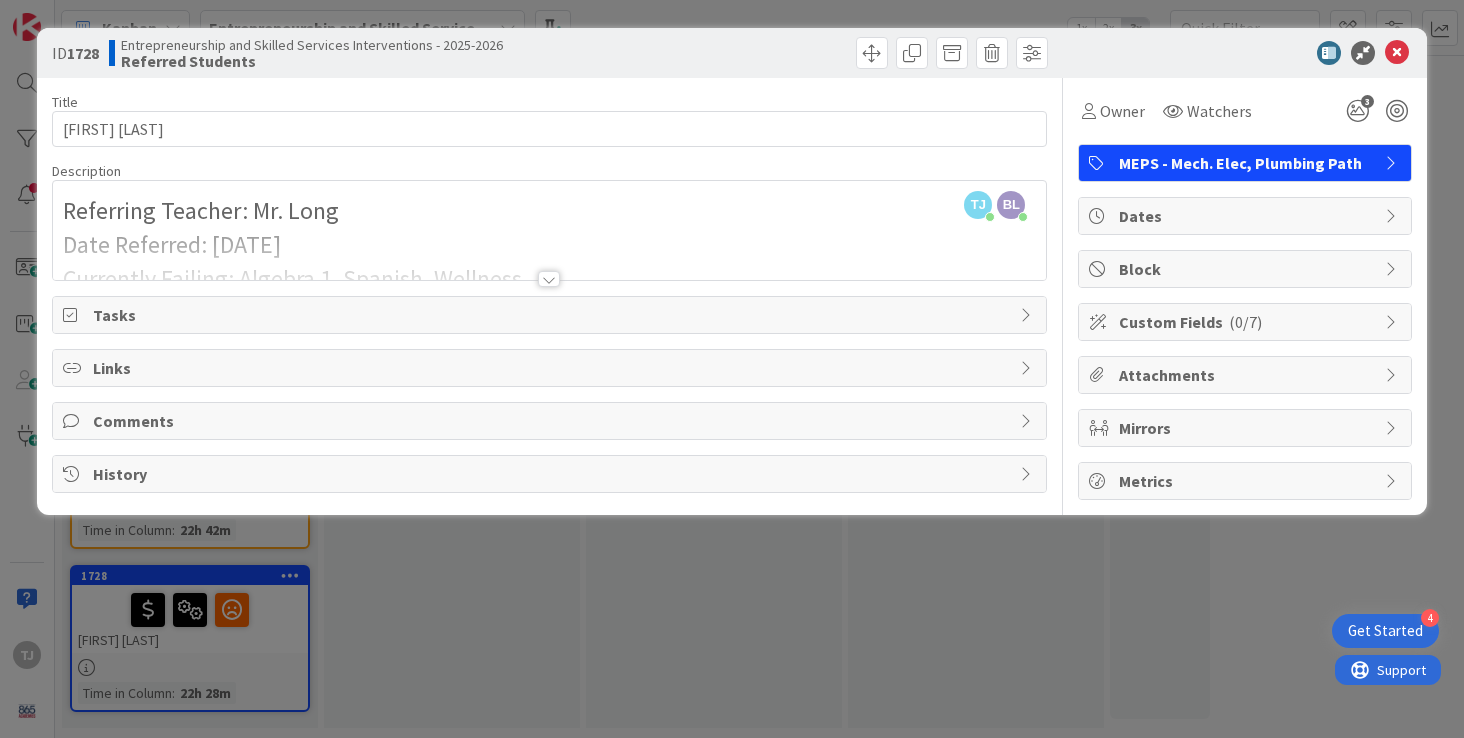 click at bounding box center (550, 254) 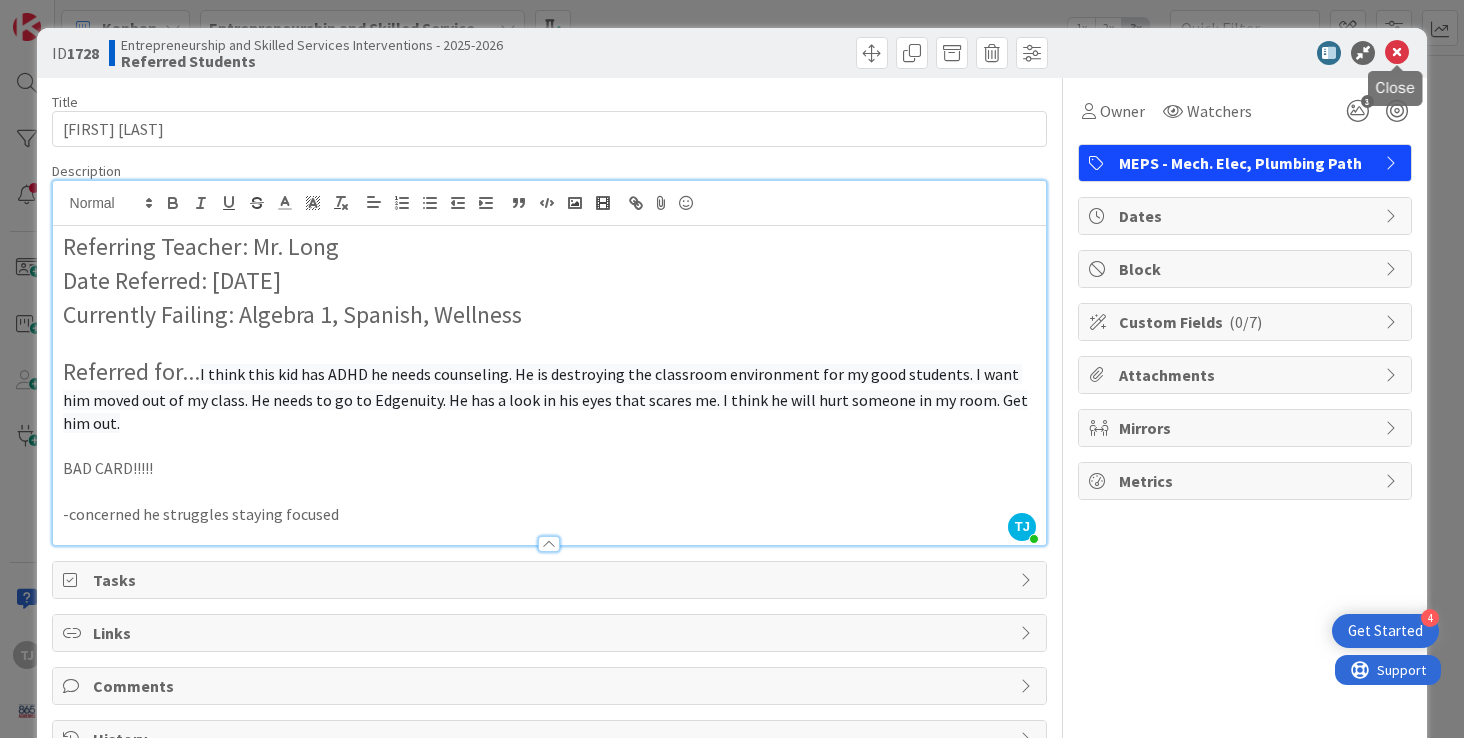 click at bounding box center (1397, 53) 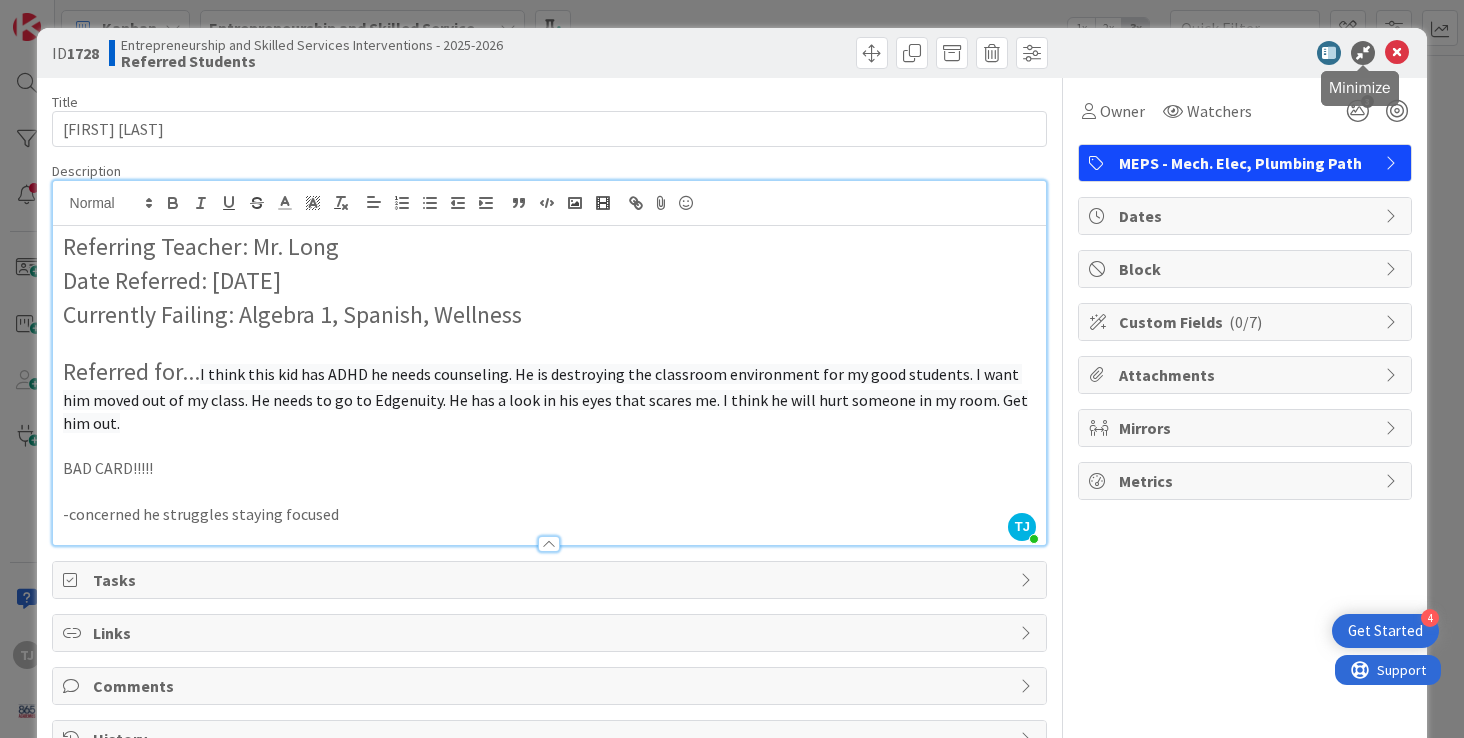 click at bounding box center (1363, 53) 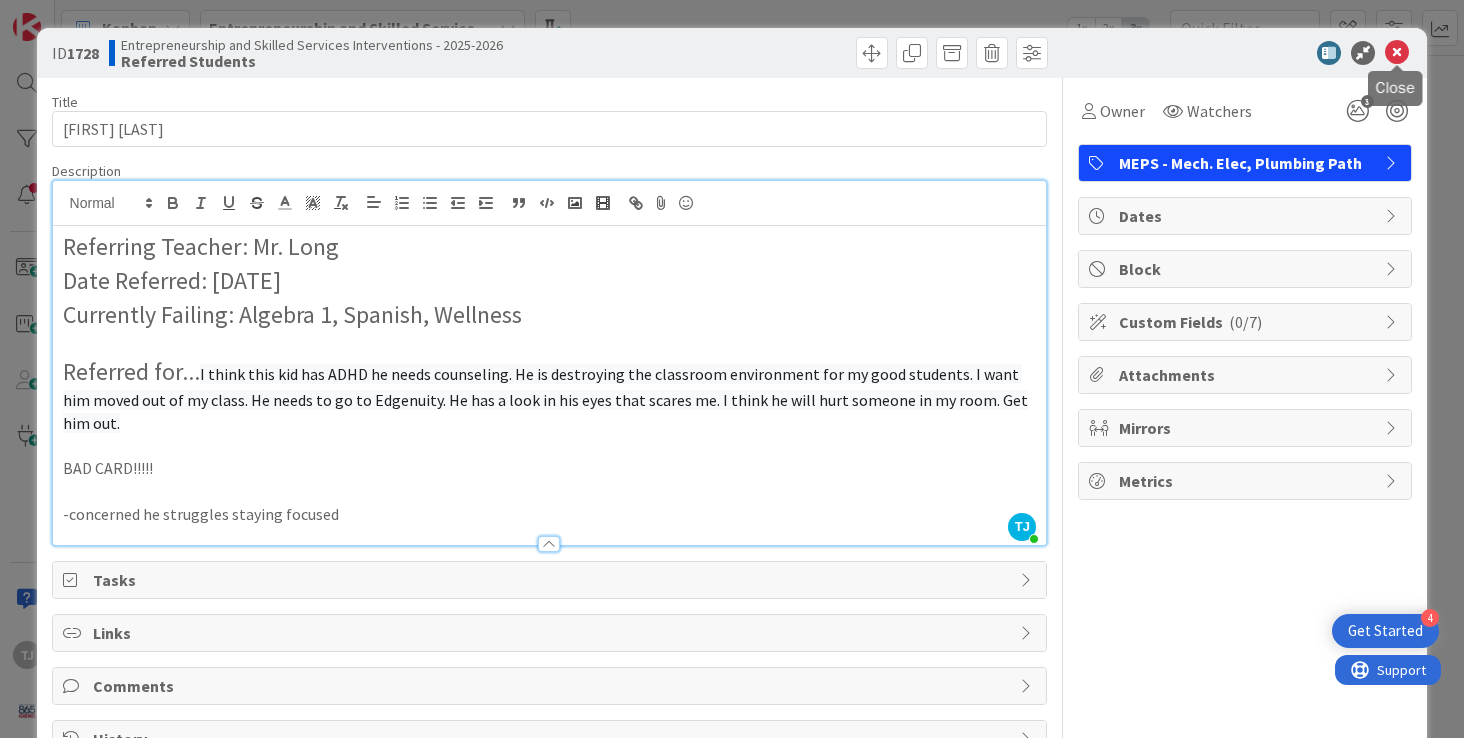 click at bounding box center (1397, 53) 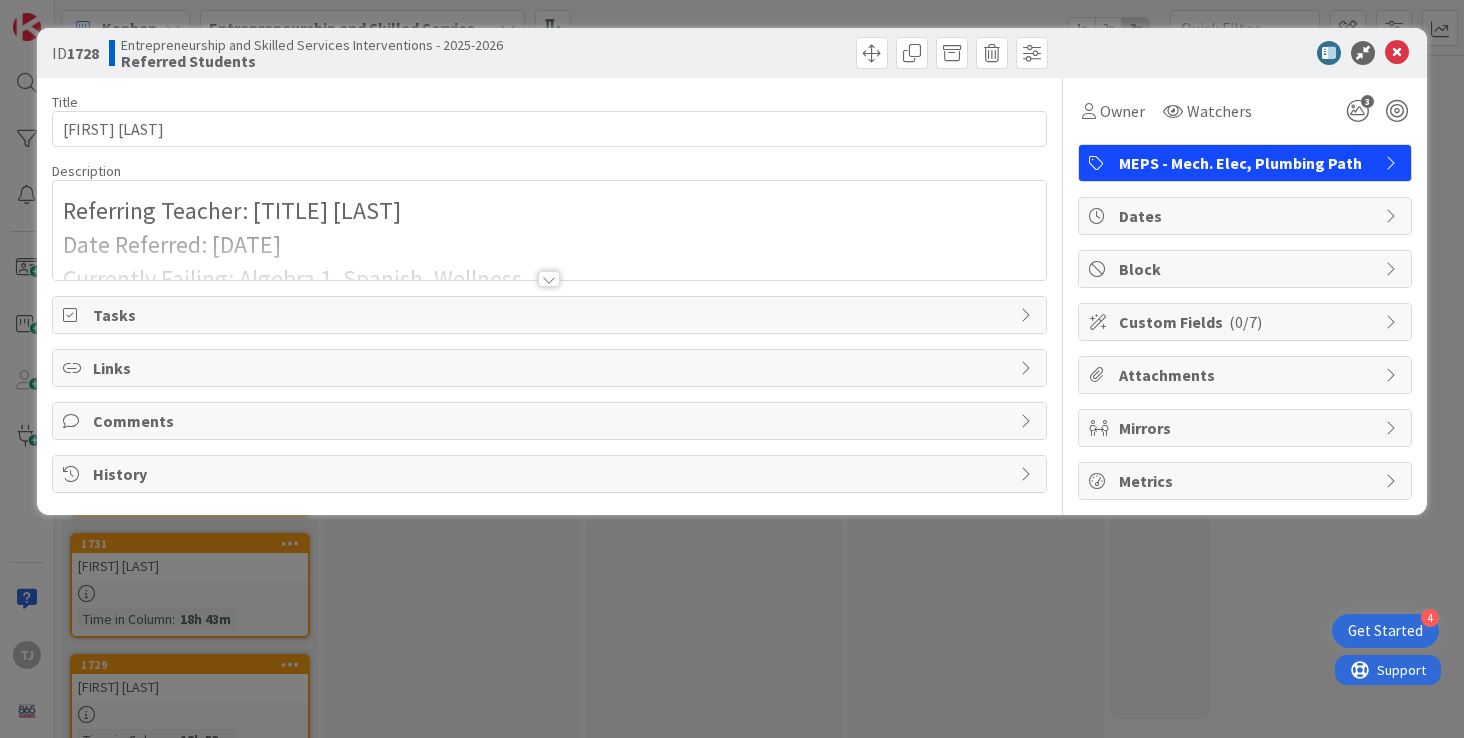 scroll, scrollTop: 0, scrollLeft: 0, axis: both 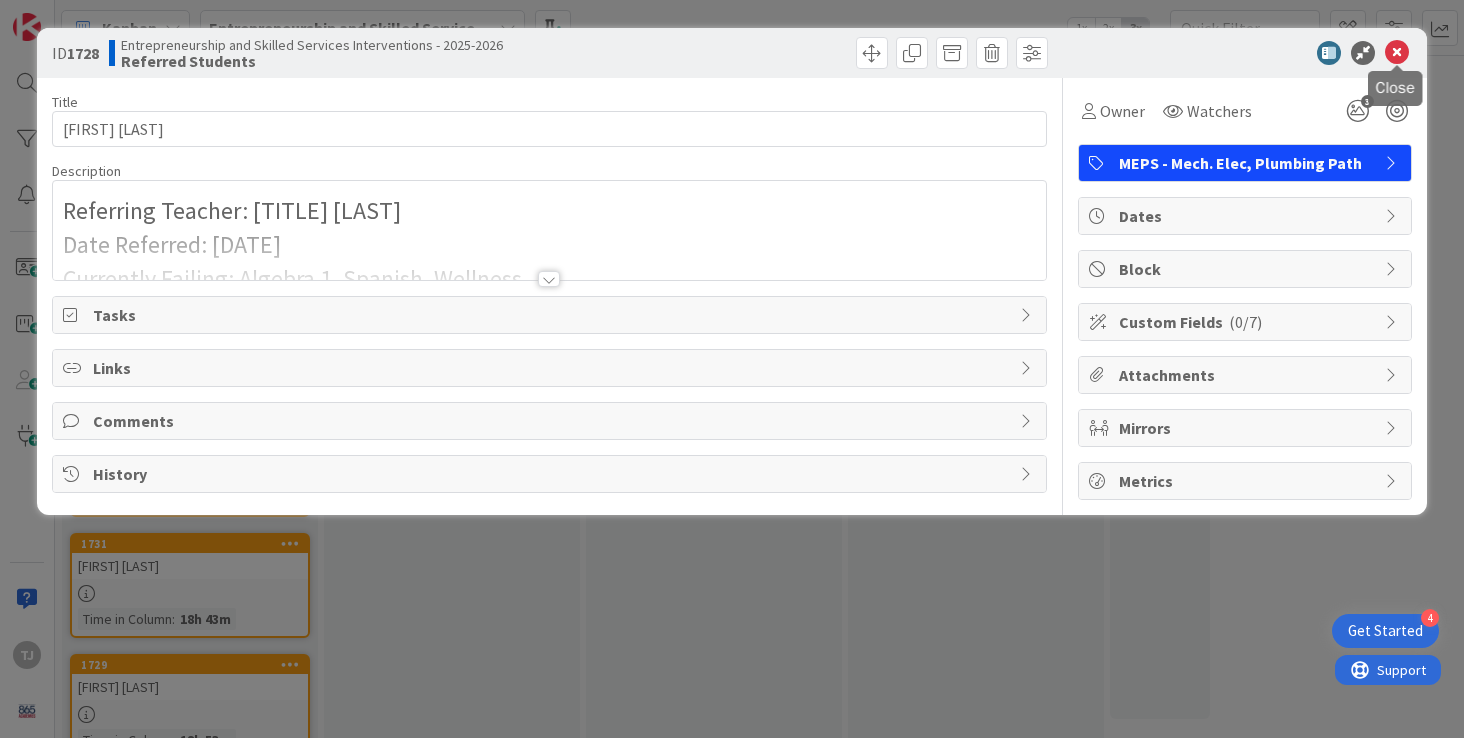 click at bounding box center [1397, 53] 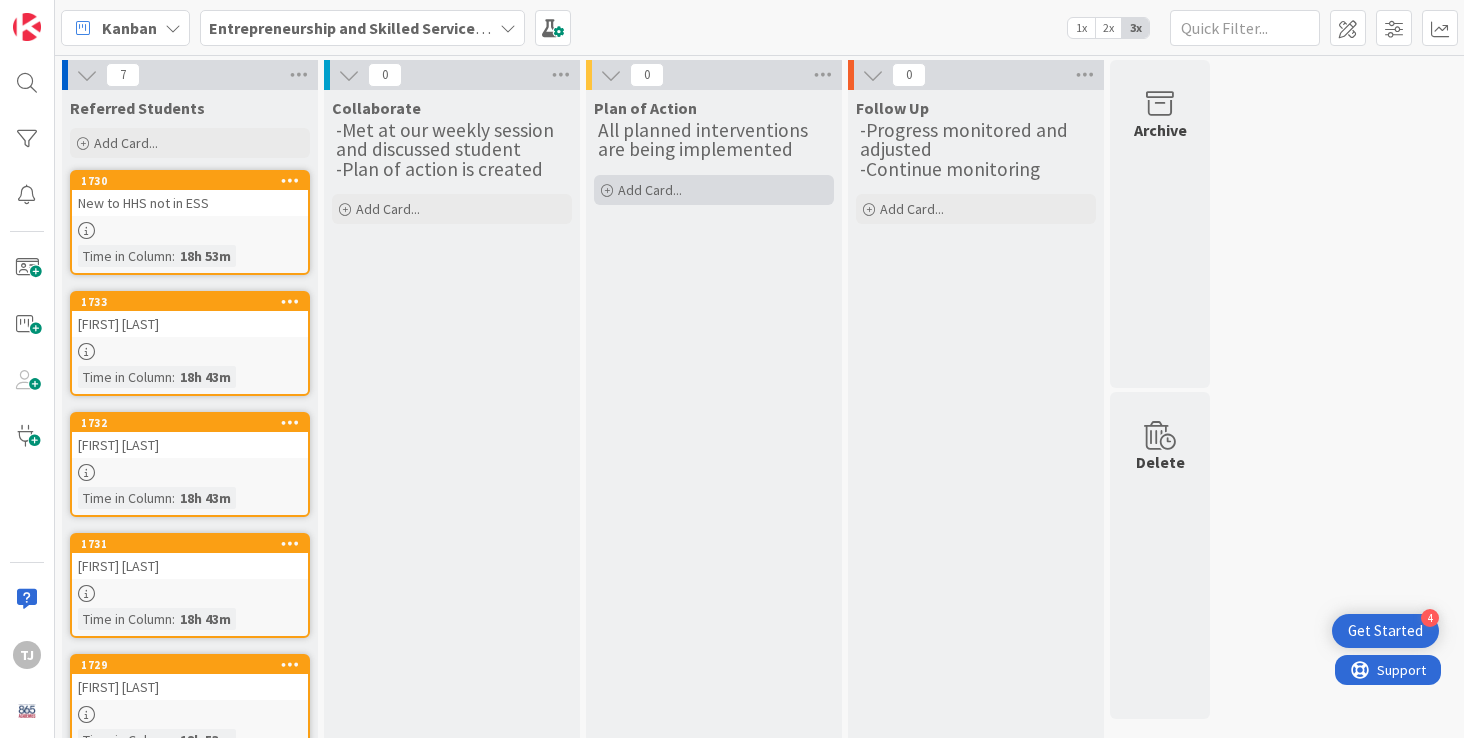 scroll, scrollTop: 0, scrollLeft: 0, axis: both 